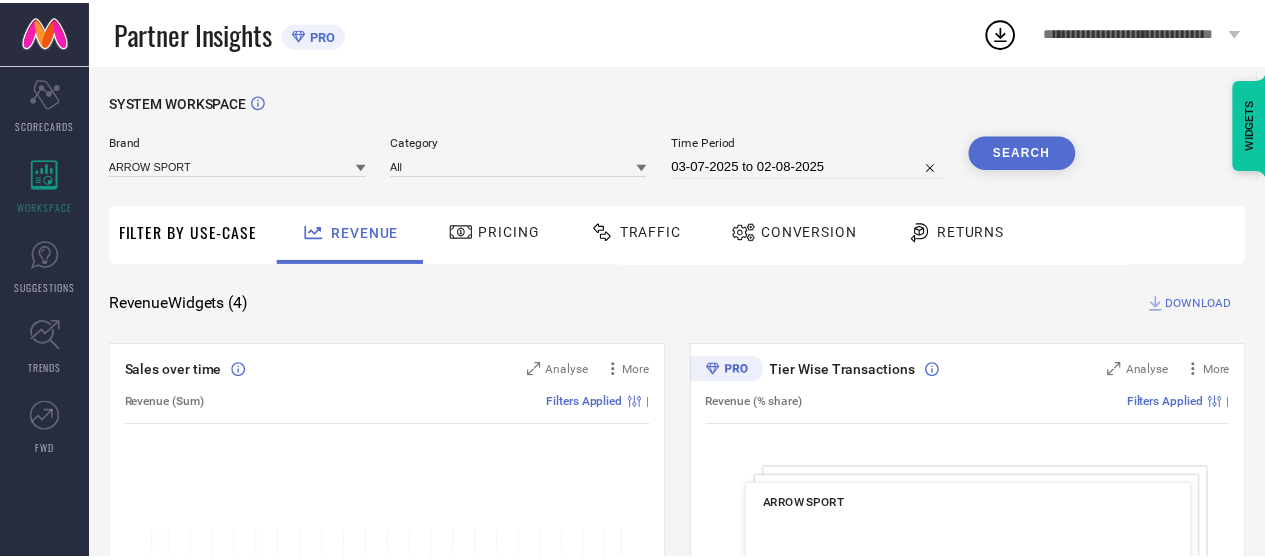 scroll, scrollTop: 0, scrollLeft: 0, axis: both 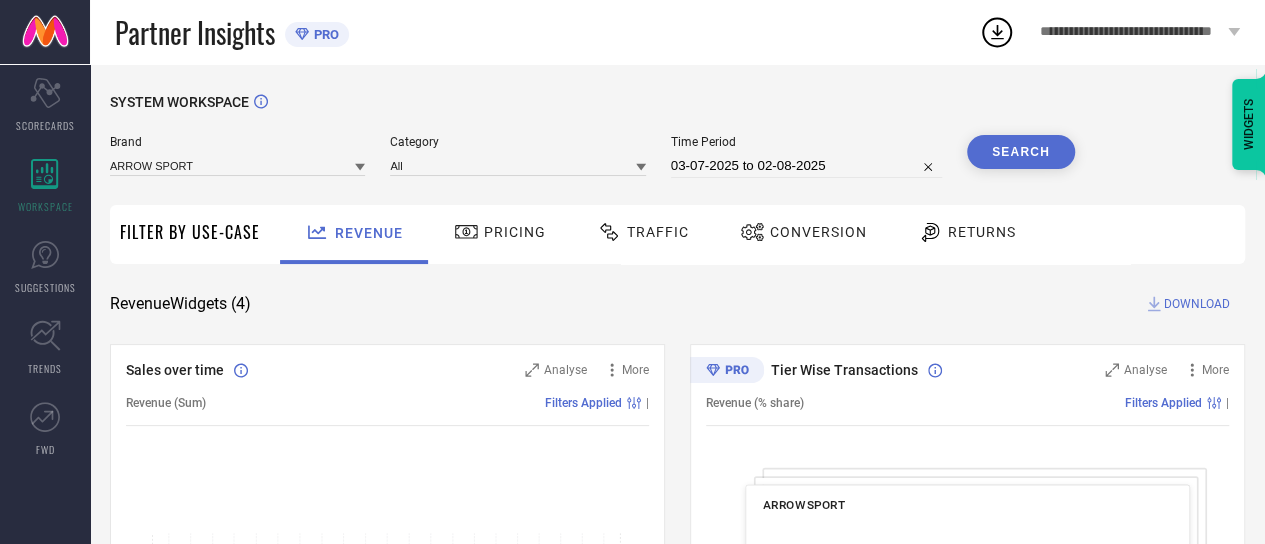click on "03-07-2025 to 02-08-2025" at bounding box center [806, 166] 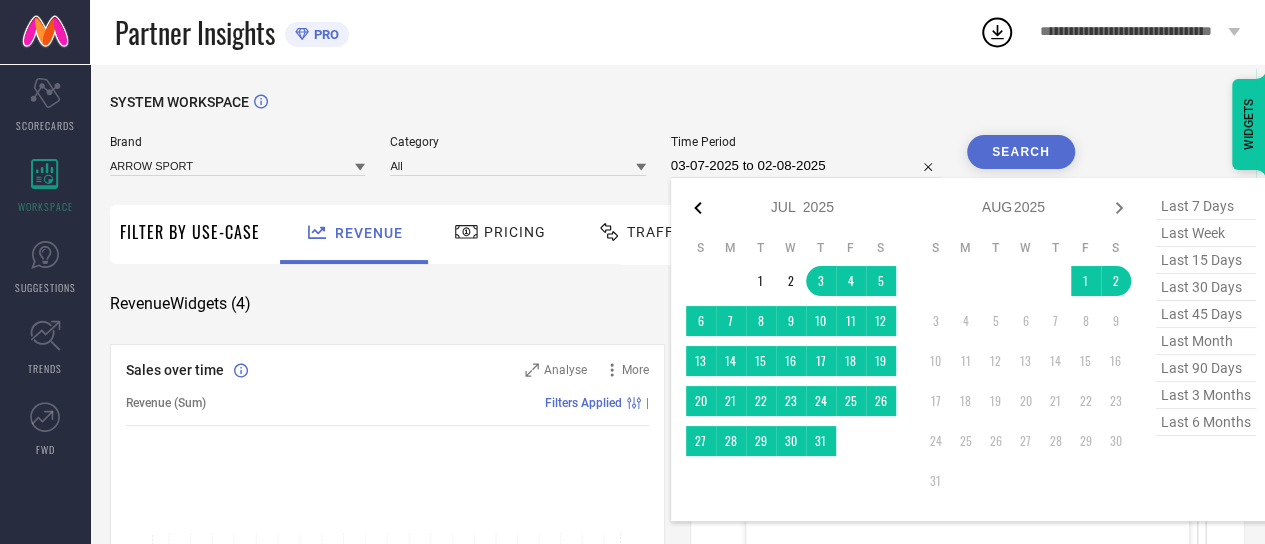 click 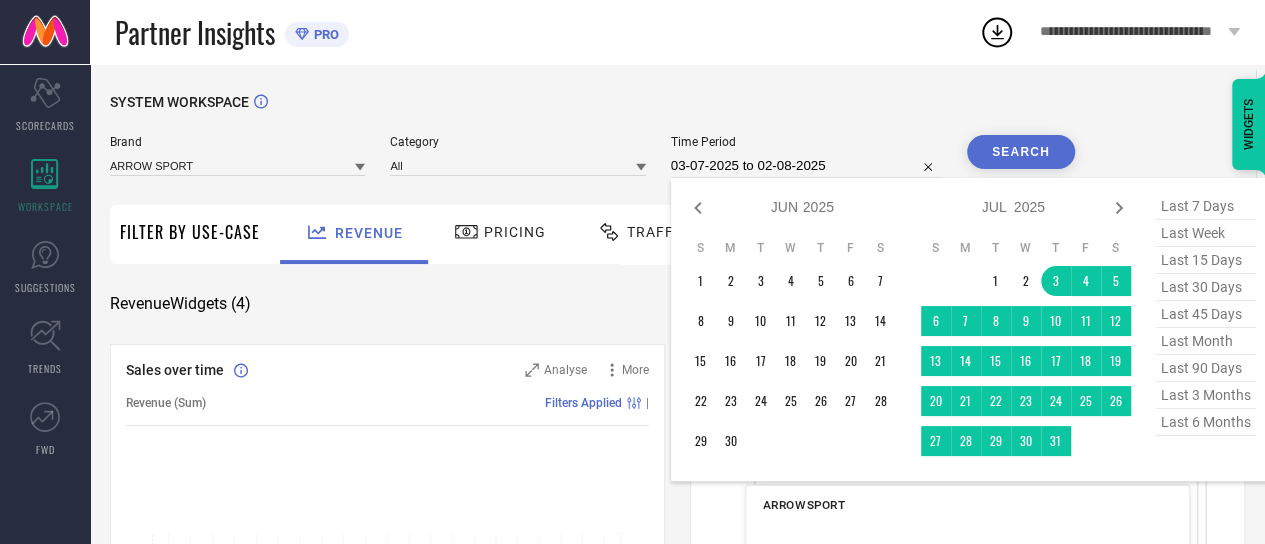 click 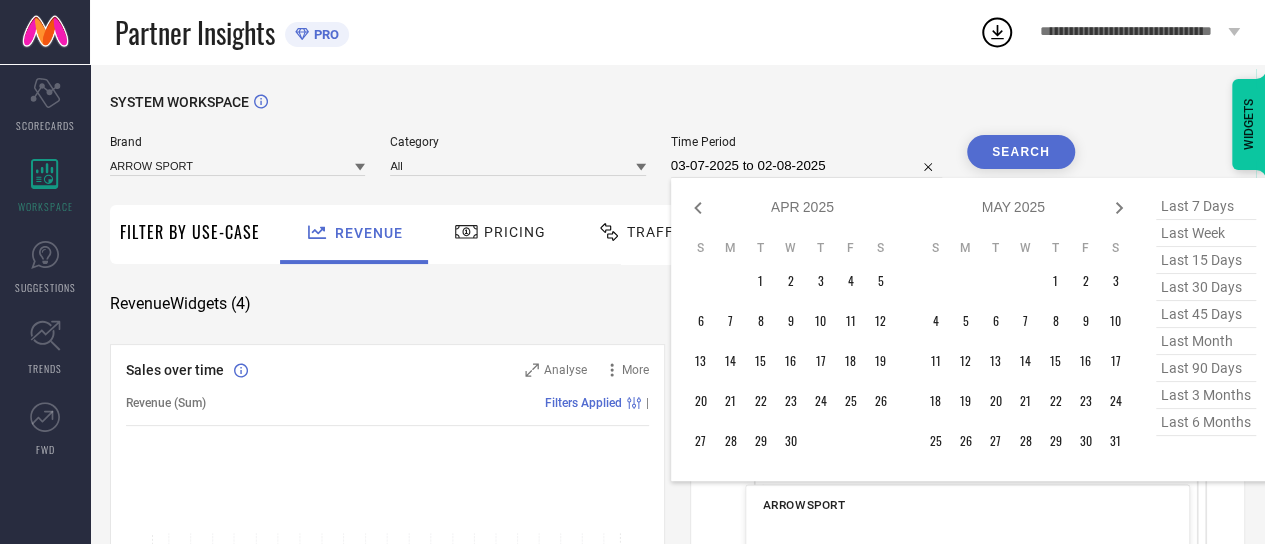 click 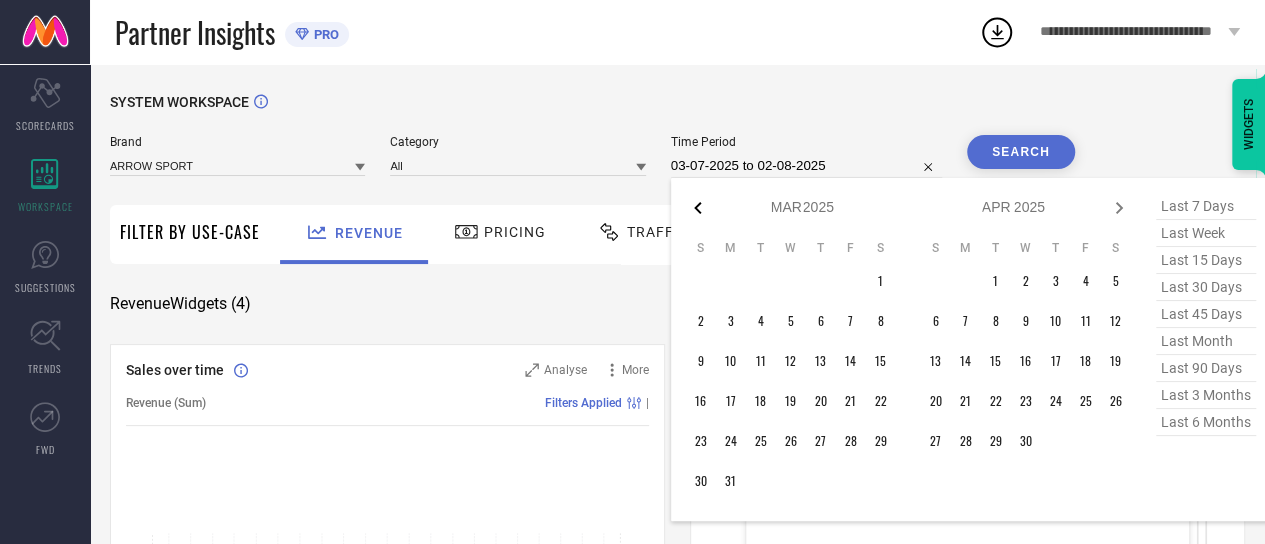 click 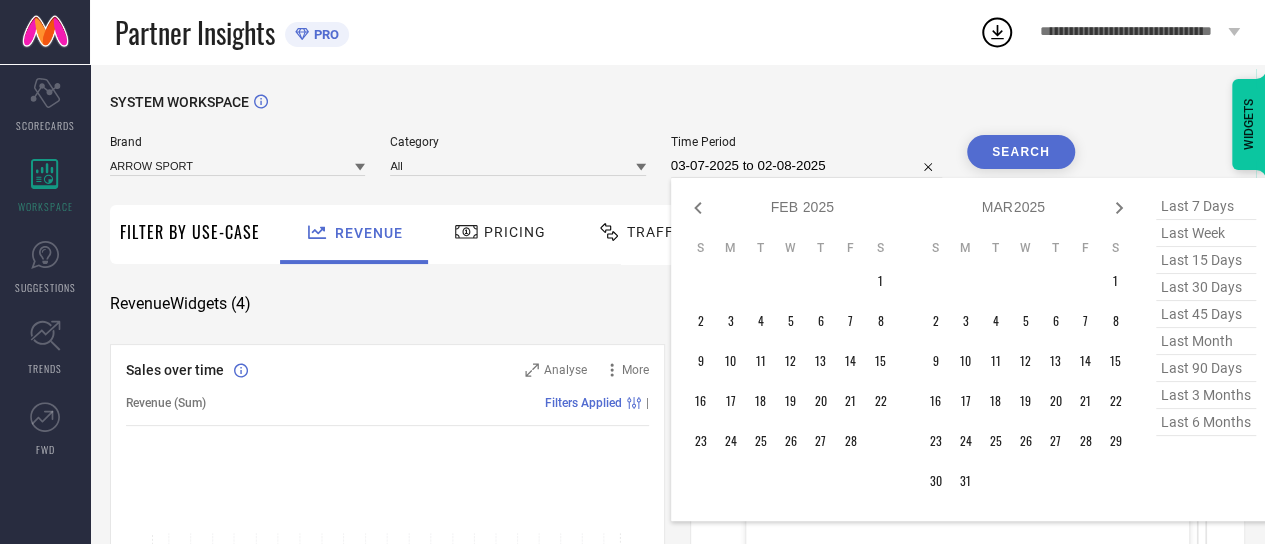 click 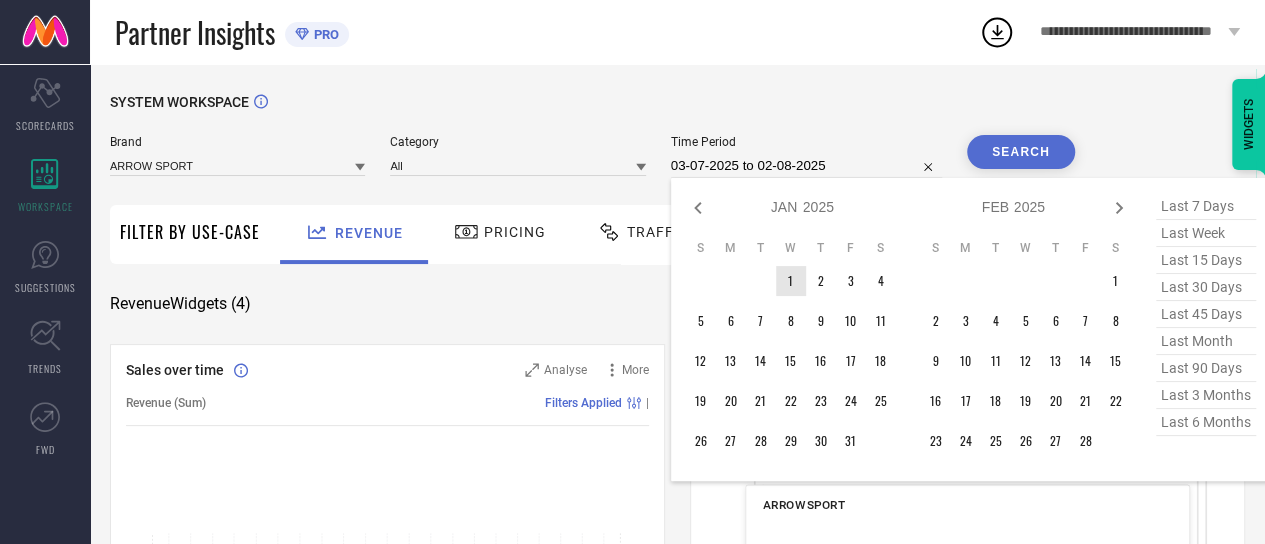 type on "After [DATE]" 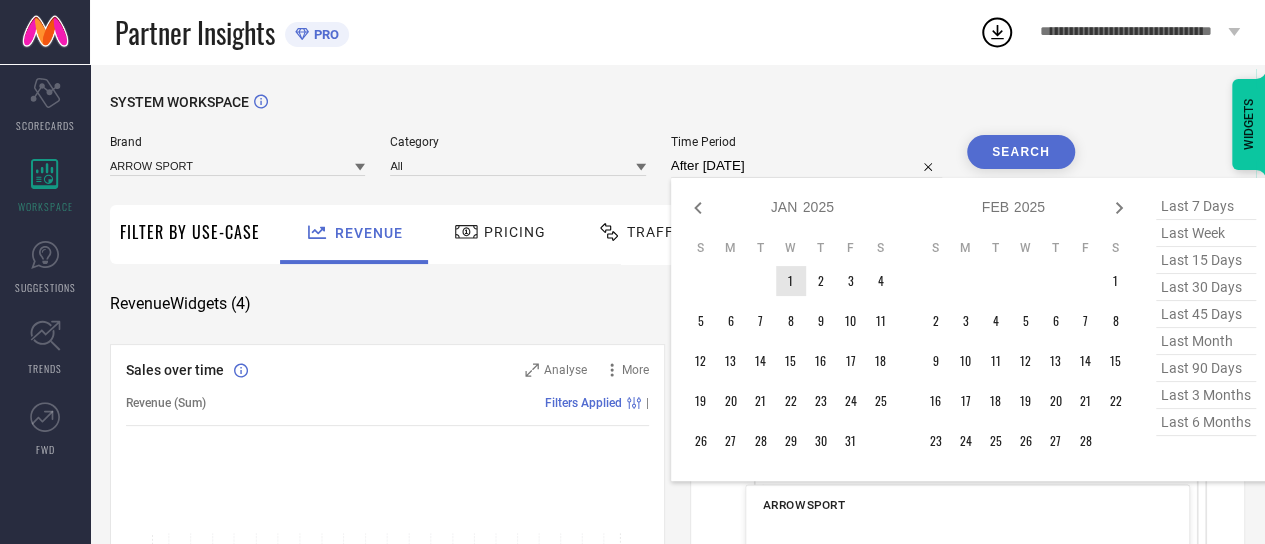 click on "1" at bounding box center [791, 281] 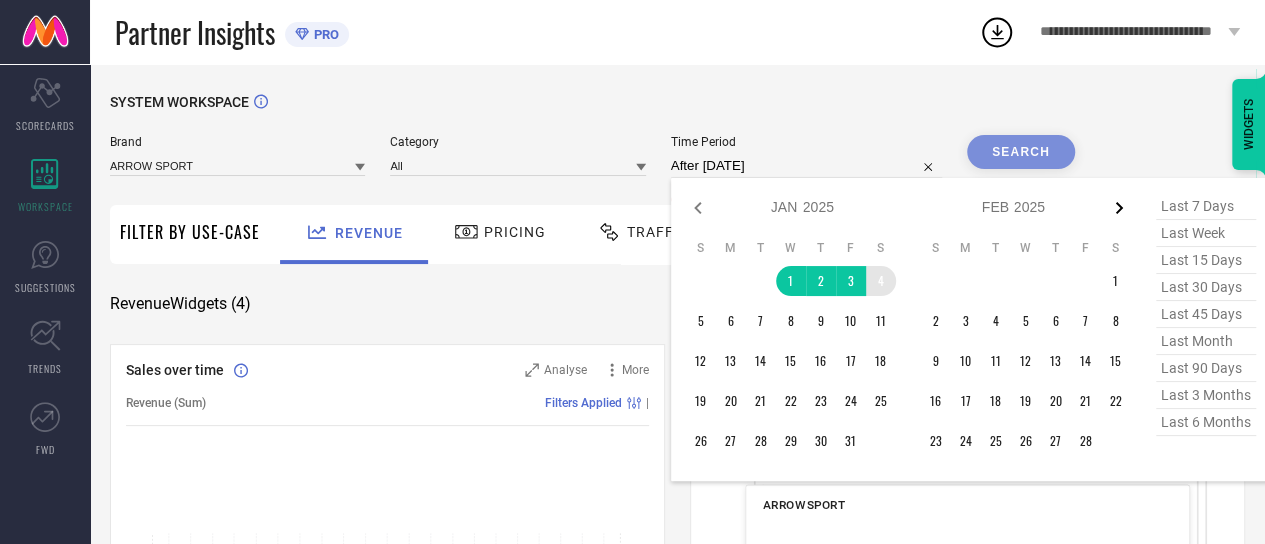 click 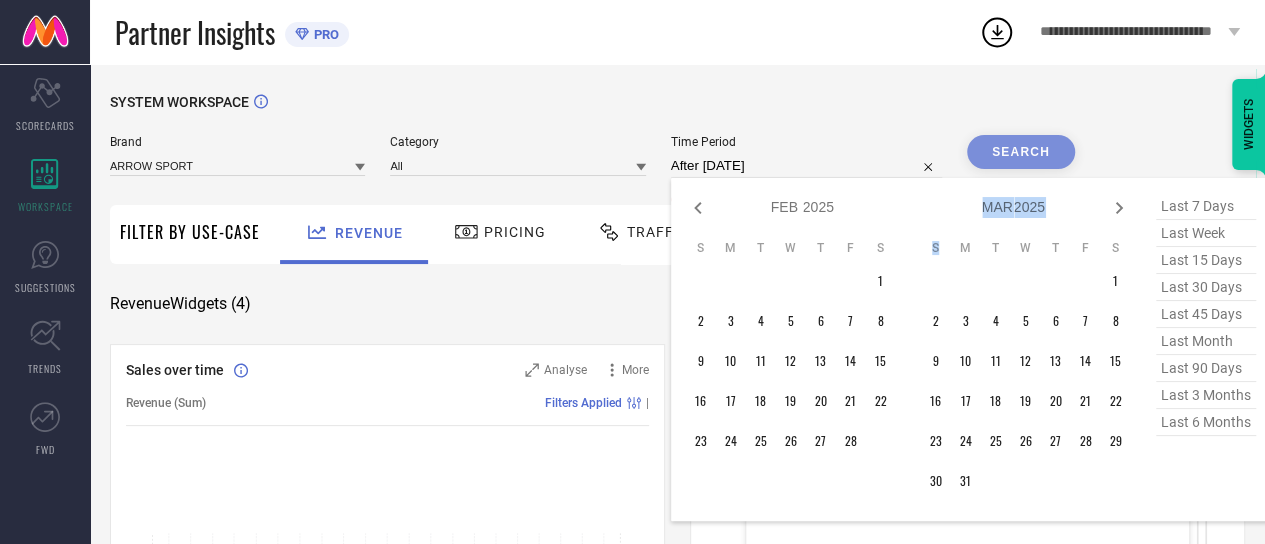 click 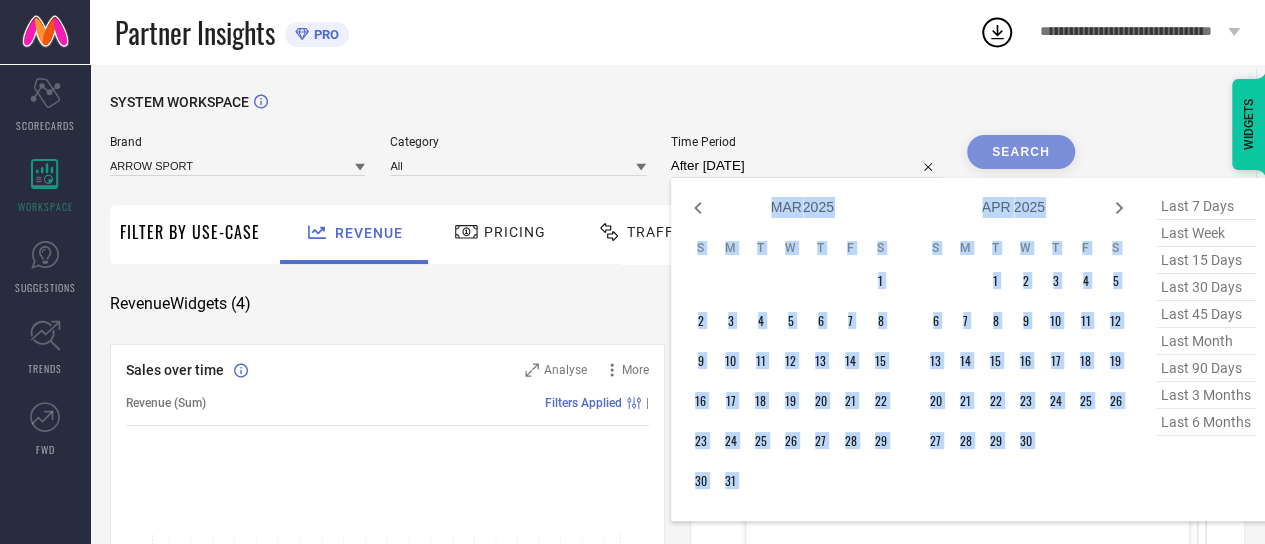 click 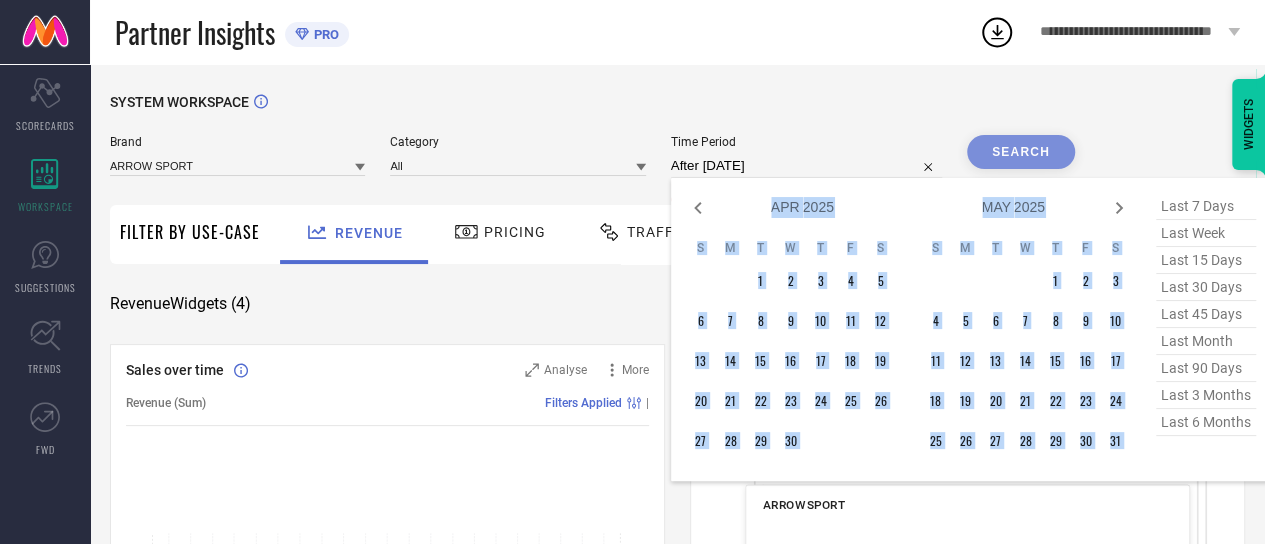 click 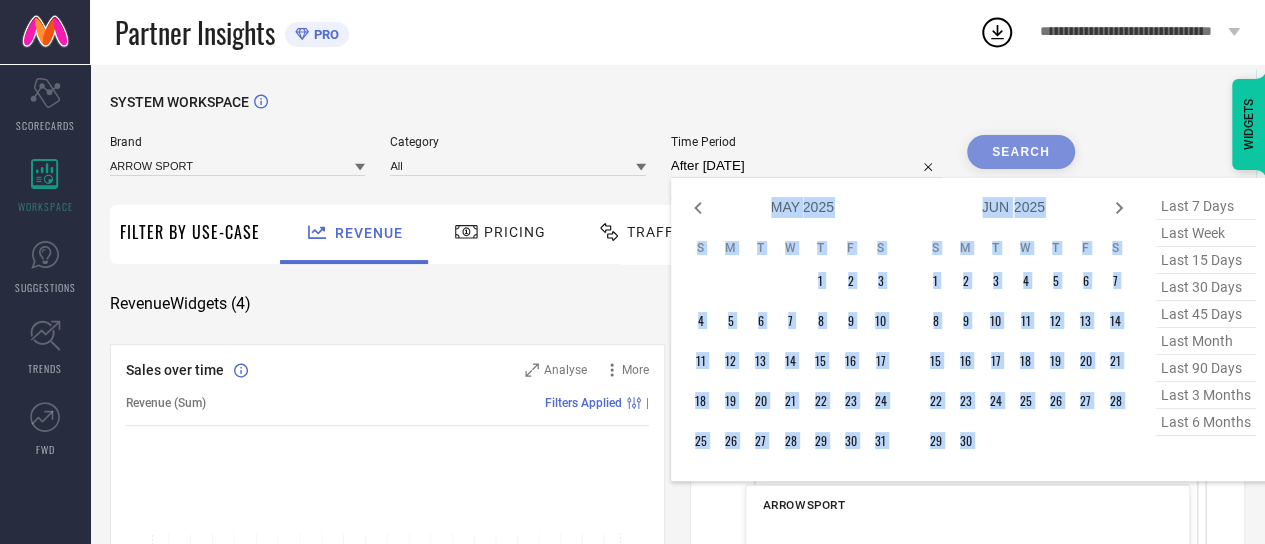 click 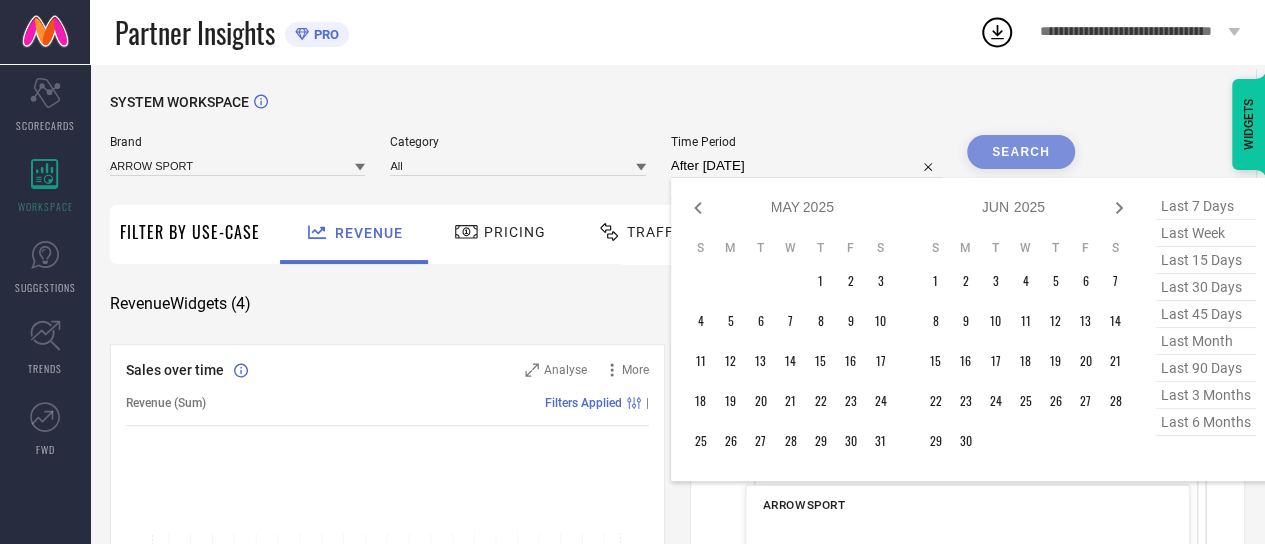 select on "5" 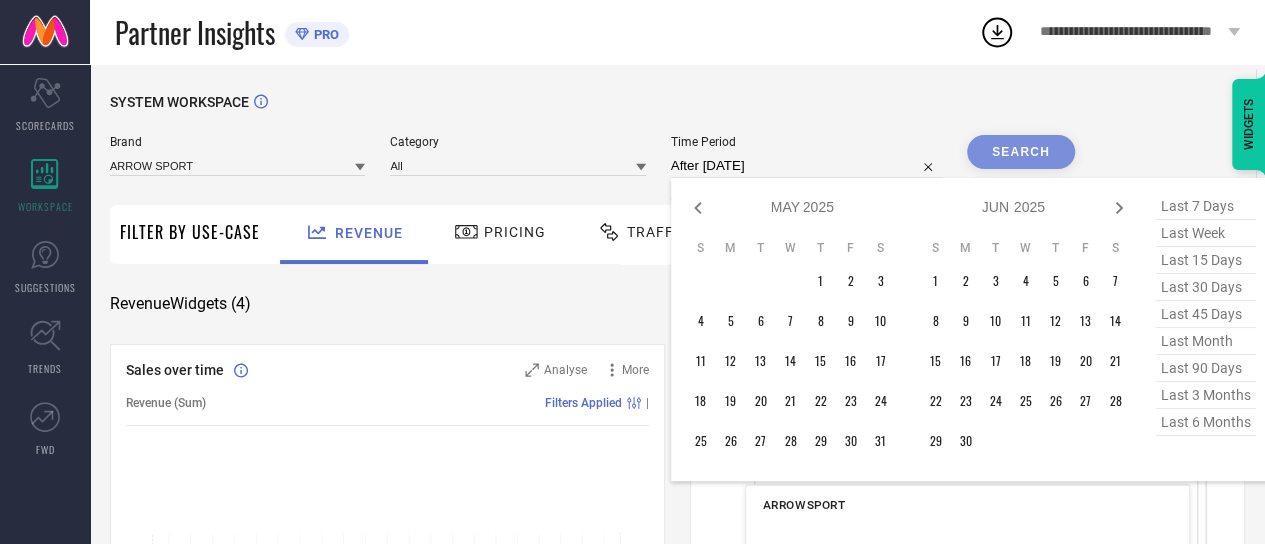 select on "2025" 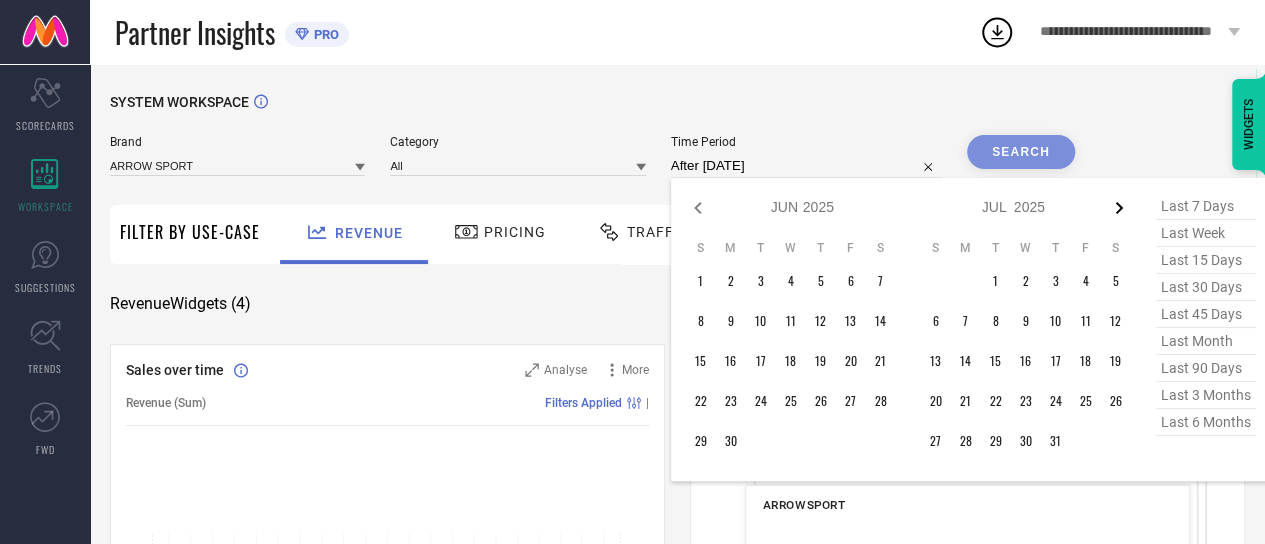 click 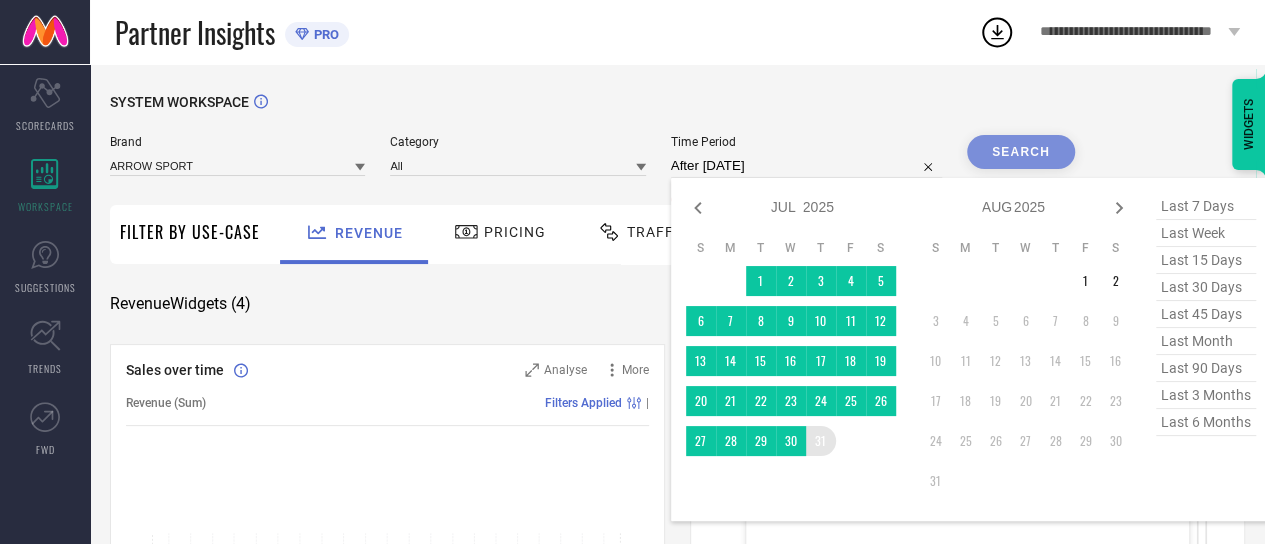 type on "[DATE] to [DATE]" 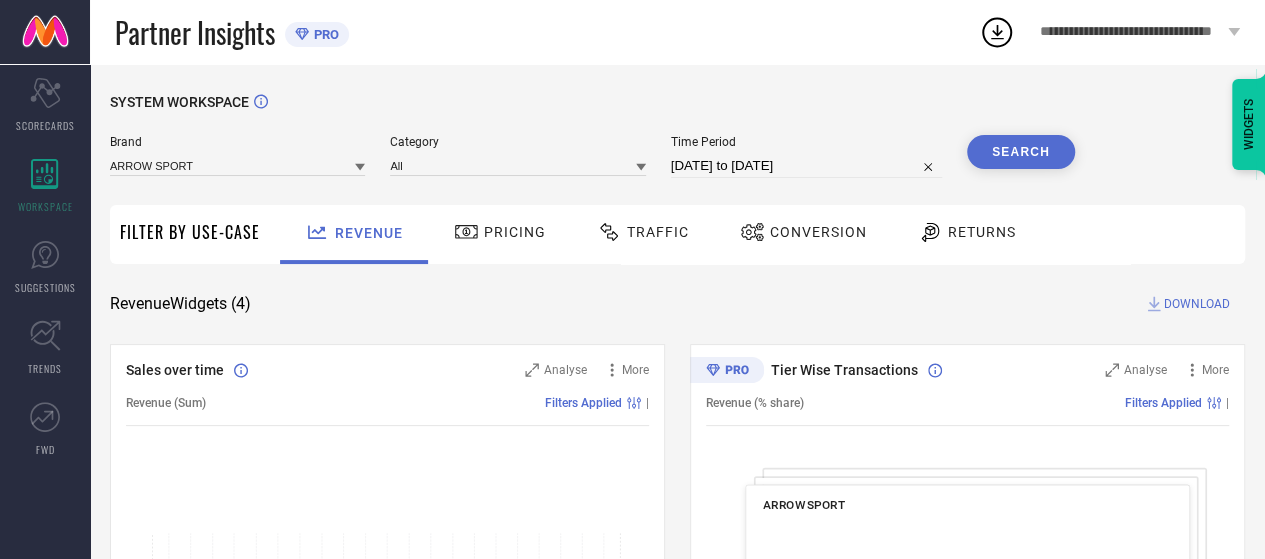drag, startPoint x: 821, startPoint y: 443, endPoint x: 834, endPoint y: 434, distance: 15.811388 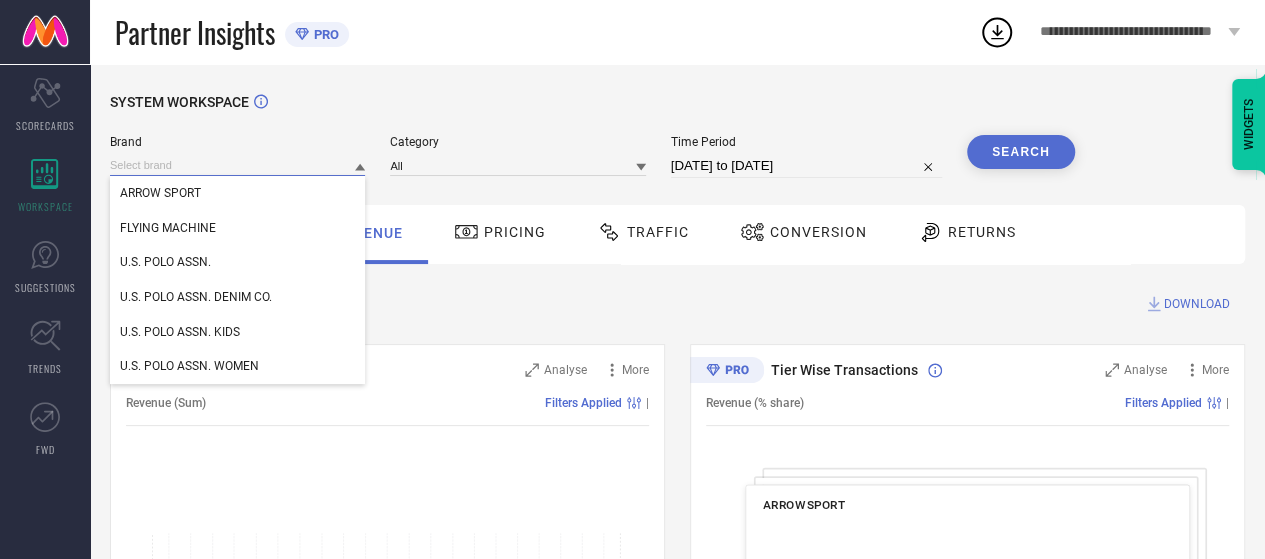 click at bounding box center (237, 165) 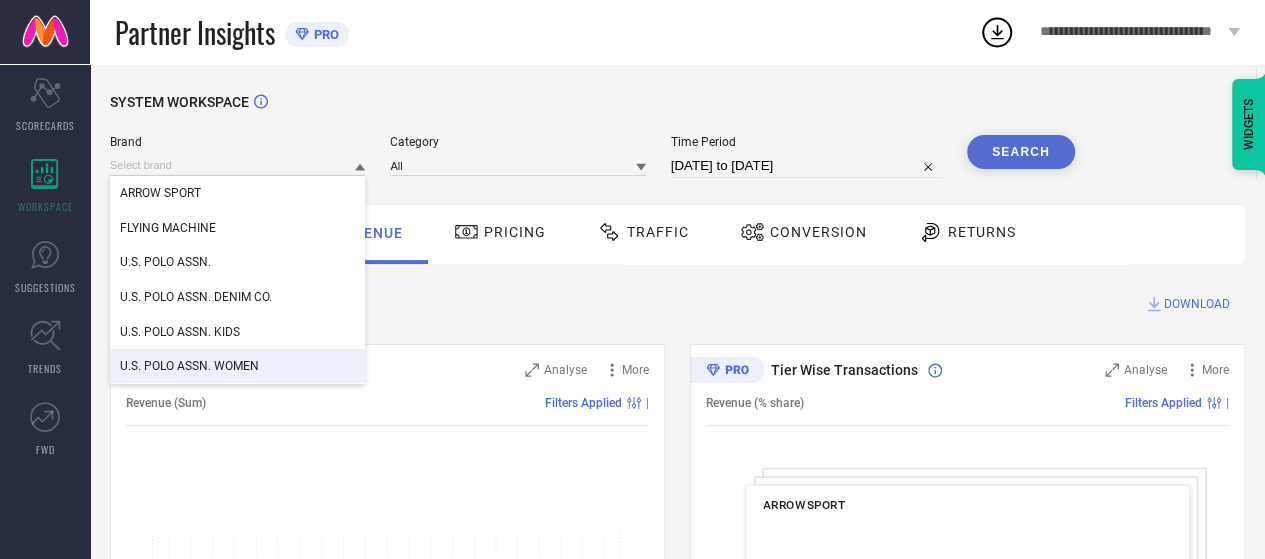 click on "U.S. POLO ASSN. WOMEN" at bounding box center (189, 366) 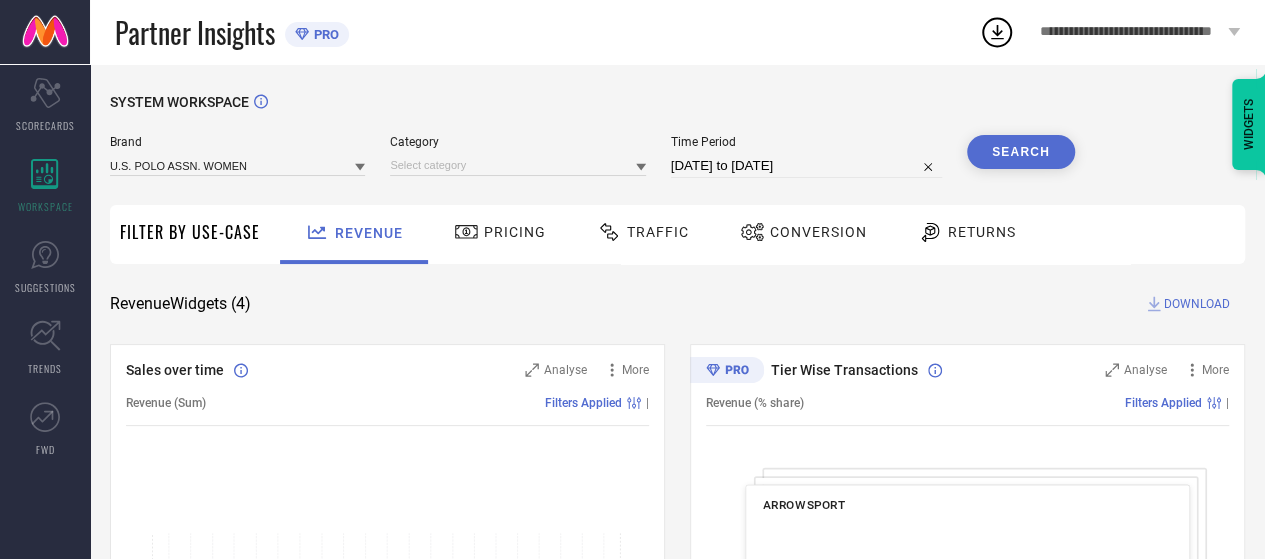 drag, startPoint x: 1046, startPoint y: 141, endPoint x: 998, endPoint y: 165, distance: 53.66563 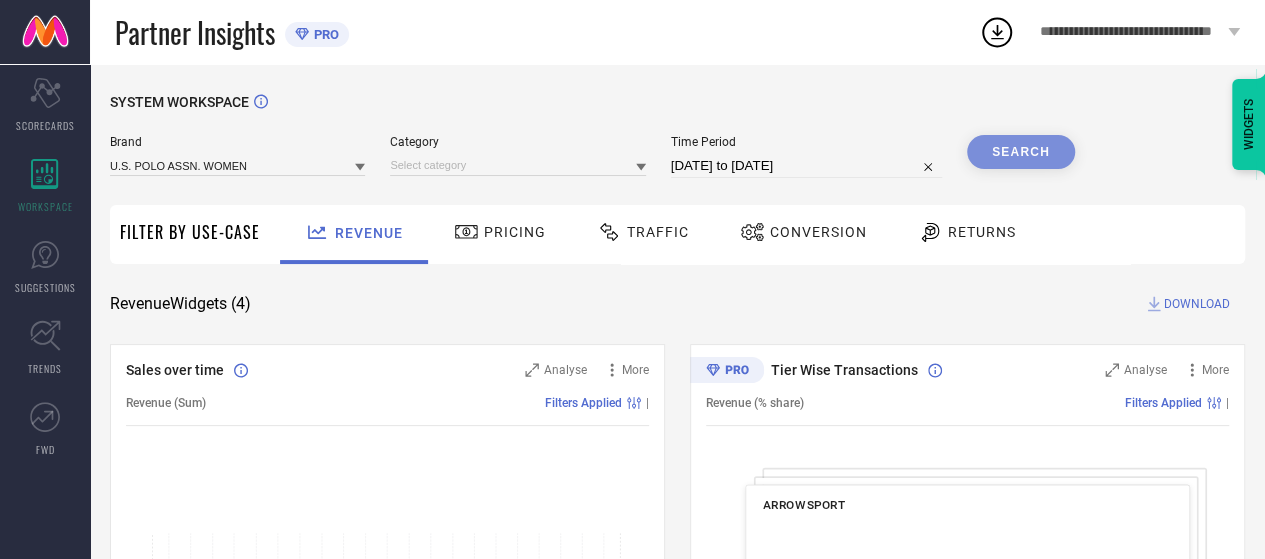 click on "Search" at bounding box center [1021, 152] 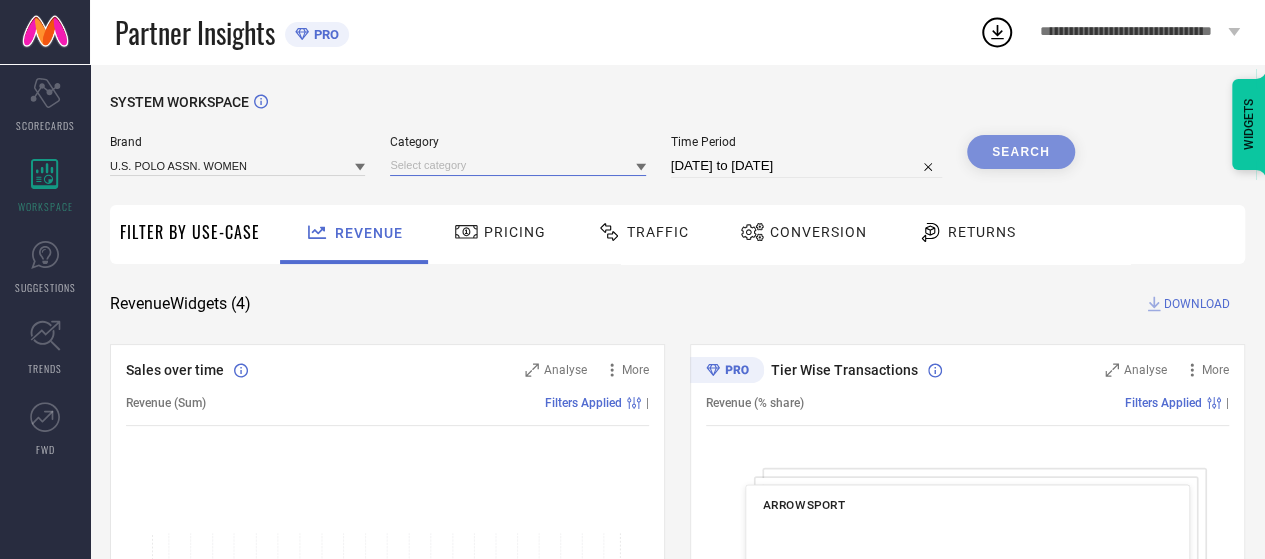click at bounding box center (517, 165) 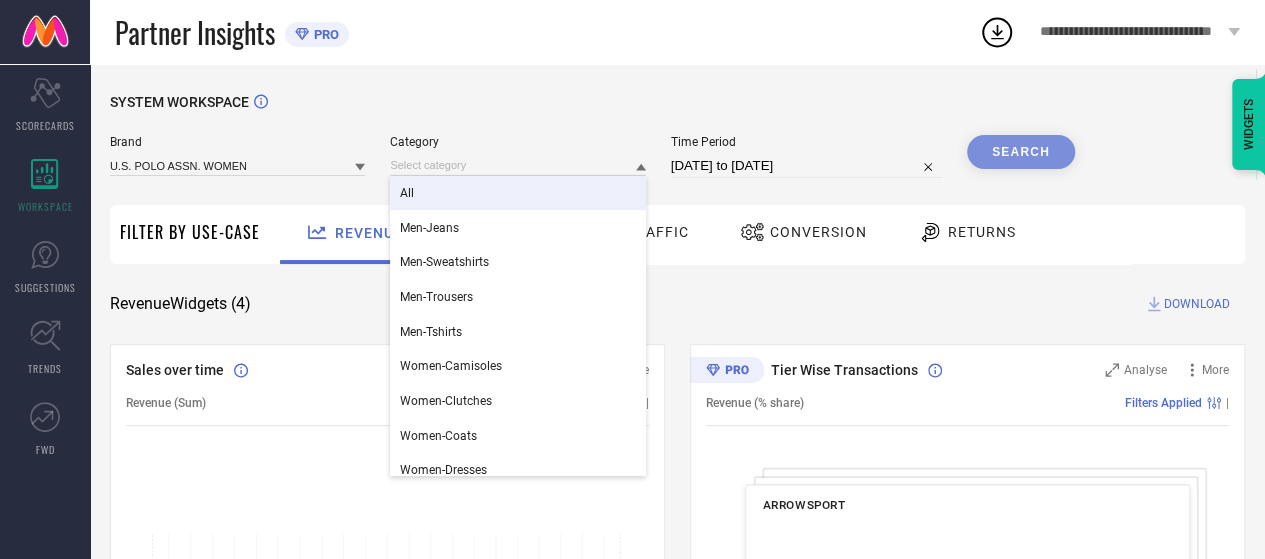 click on "All" at bounding box center [517, 193] 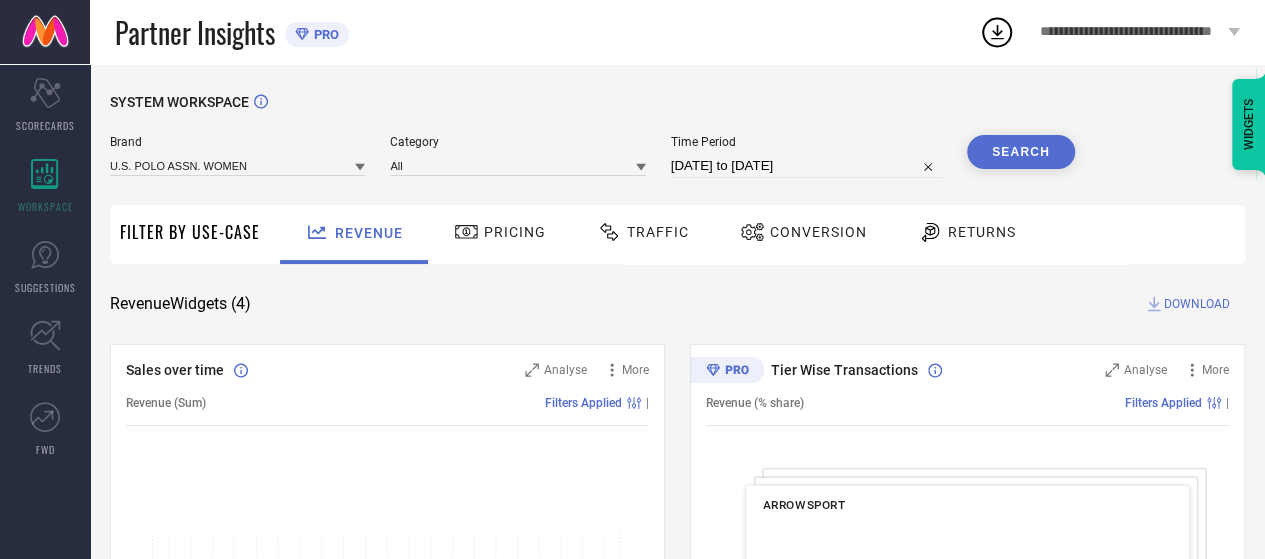 click on "Conversion" at bounding box center [818, 232] 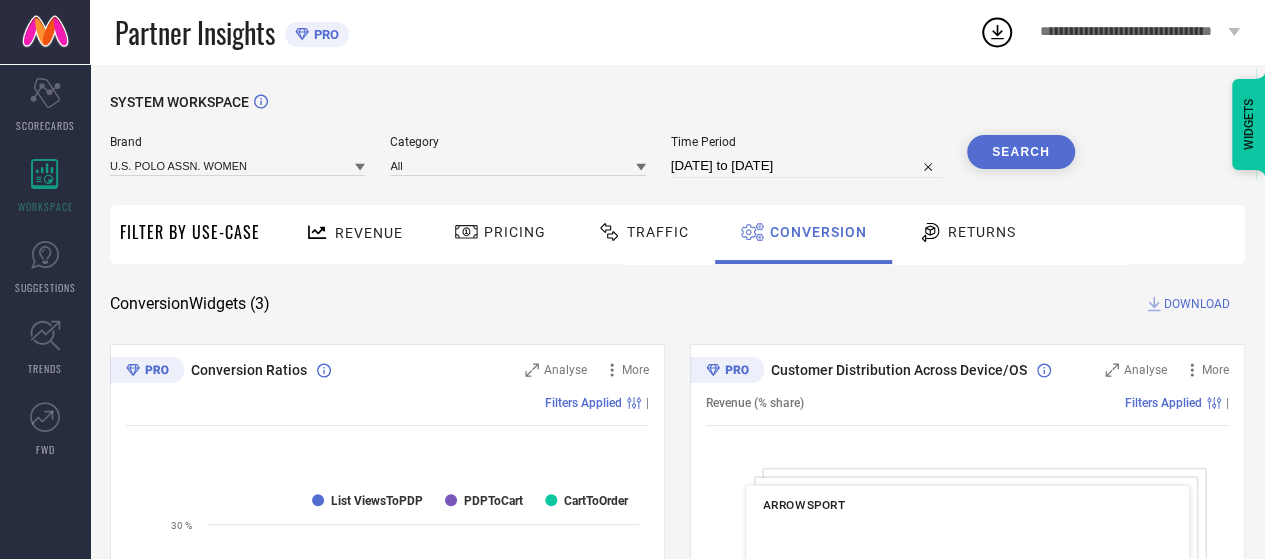 click on "DOWNLOAD" at bounding box center [1197, 304] 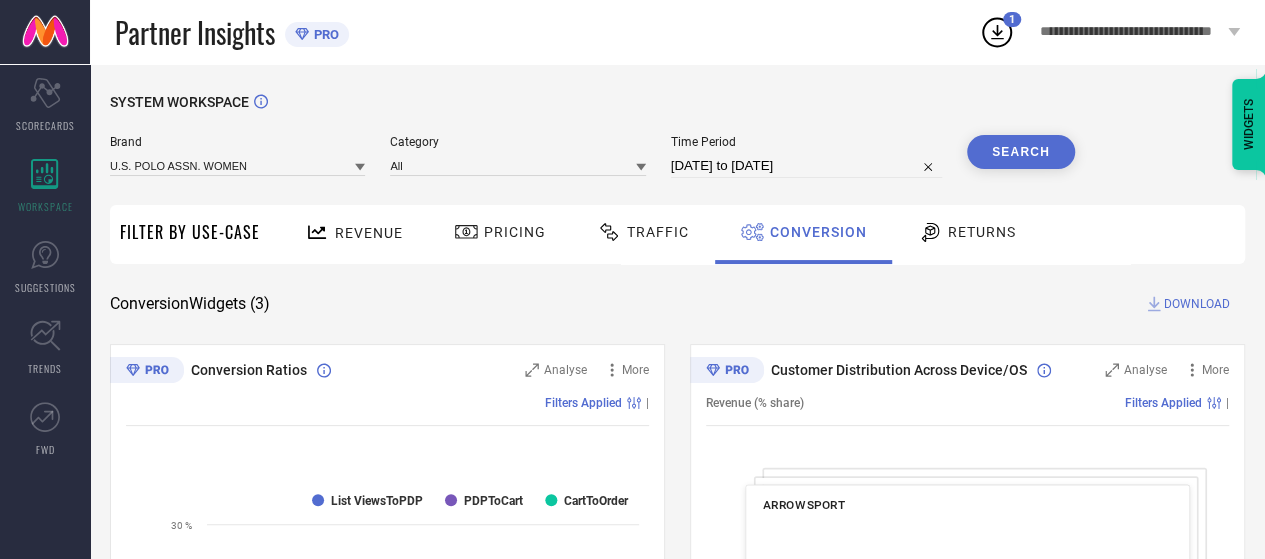 click on "Search" at bounding box center [1021, 152] 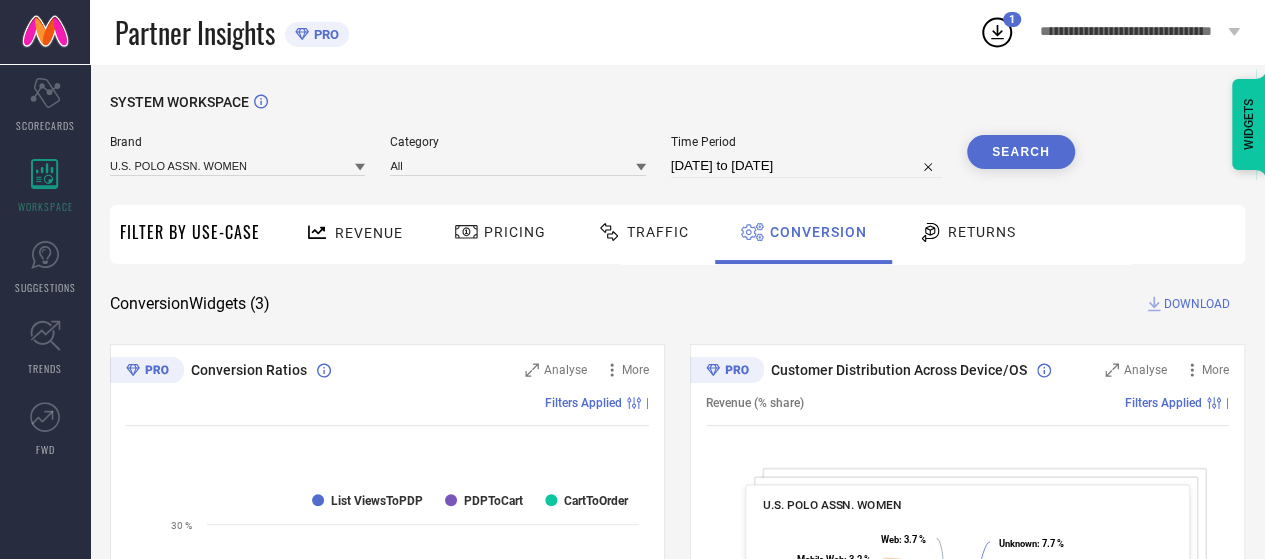 click on "**********" at bounding box center [1140, 32] 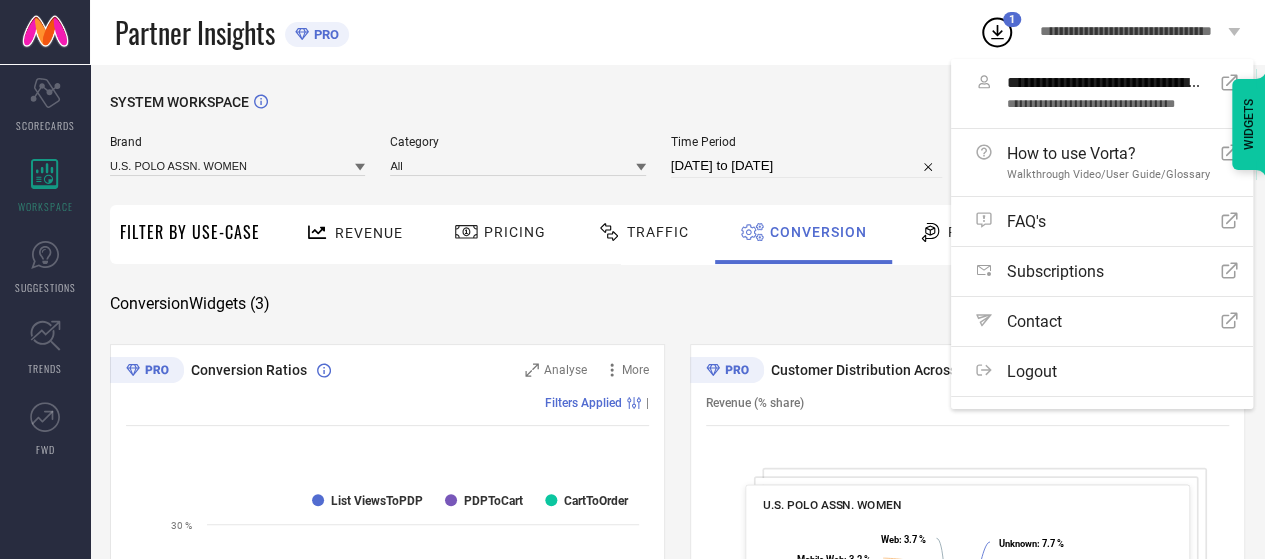 click on "Partner Insights PRO" at bounding box center [547, 32] 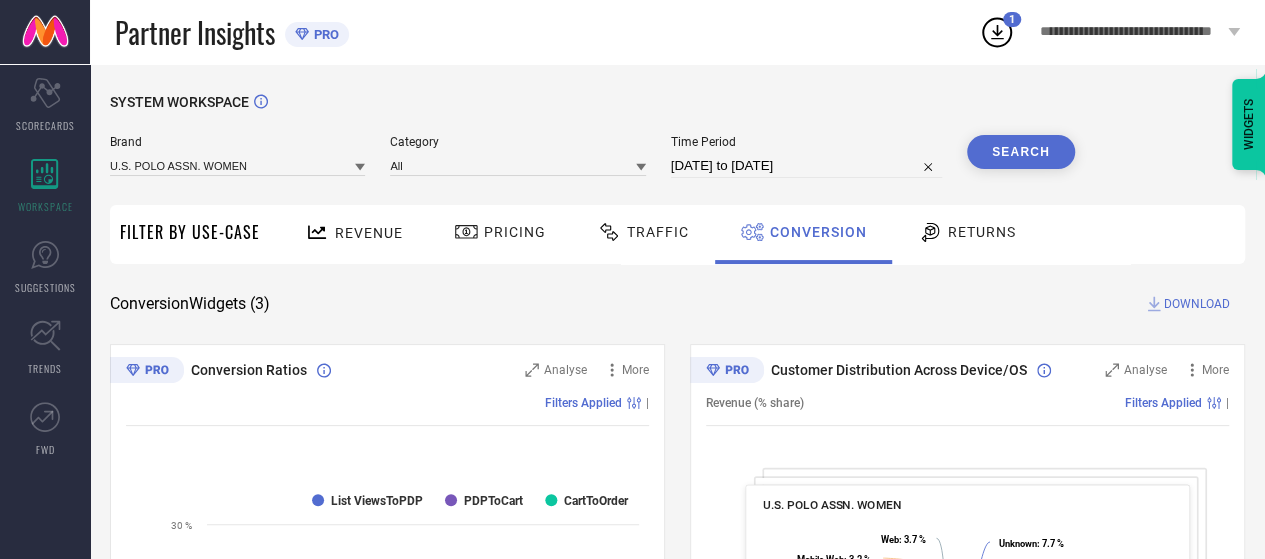 click on "DOWNLOAD" at bounding box center (1197, 304) 